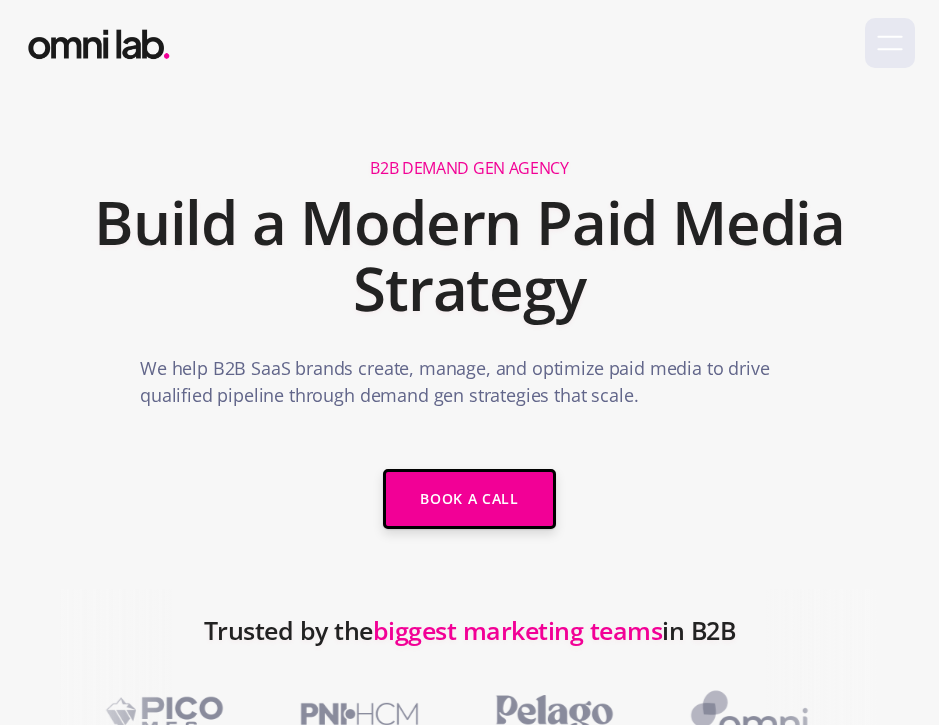 scroll, scrollTop: 0, scrollLeft: 0, axis: both 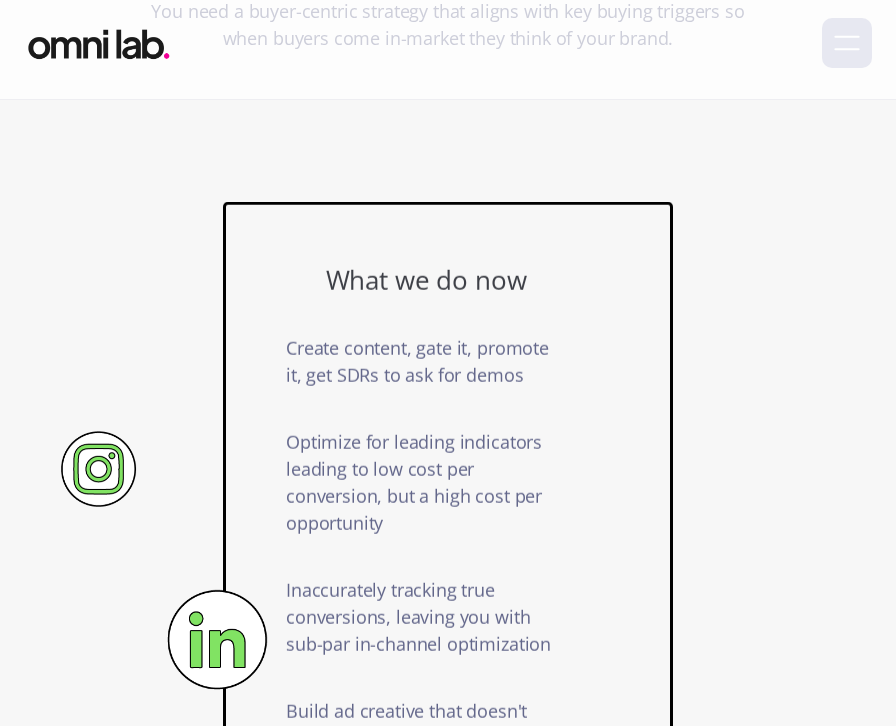 click at bounding box center [847, 43] 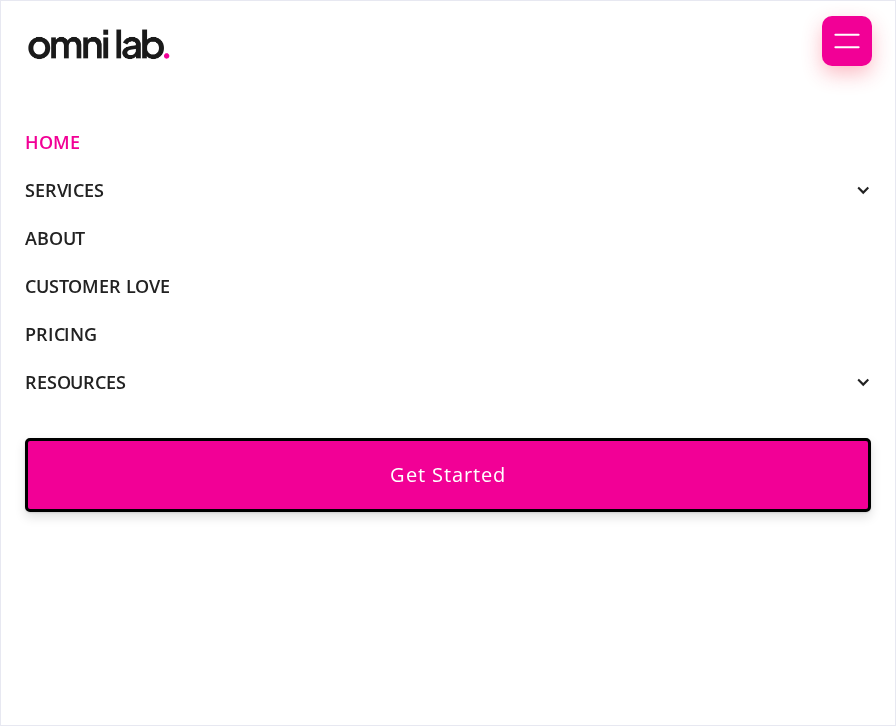 scroll, scrollTop: 58, scrollLeft: 0, axis: vertical 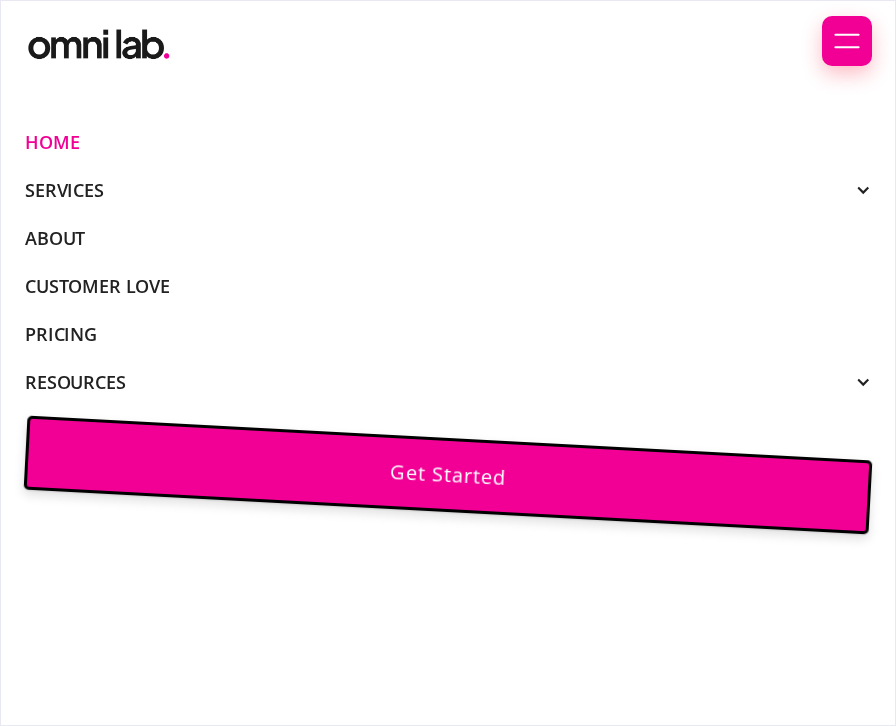 click 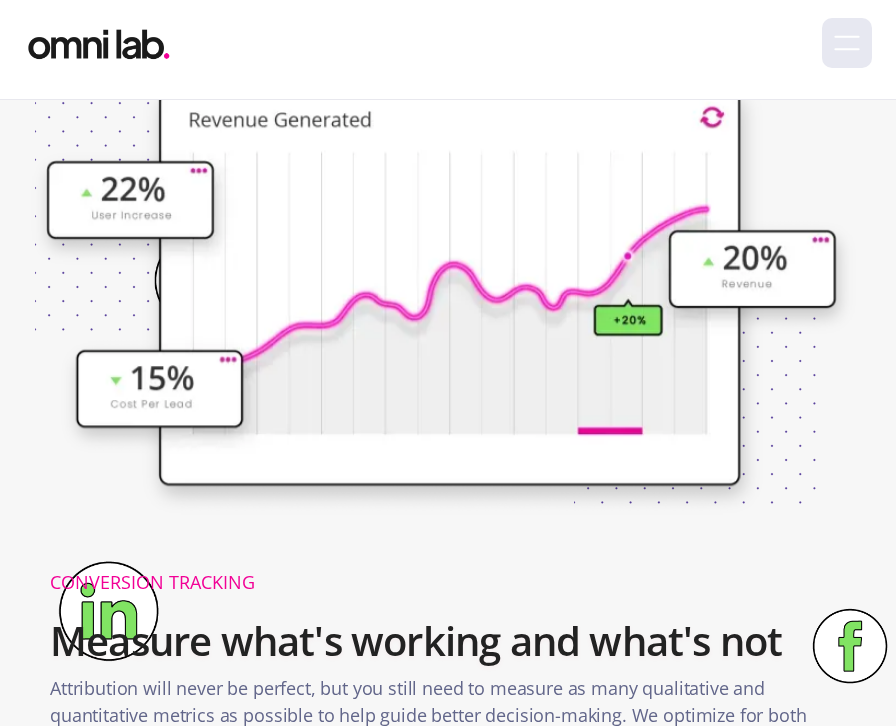scroll, scrollTop: 4731, scrollLeft: 0, axis: vertical 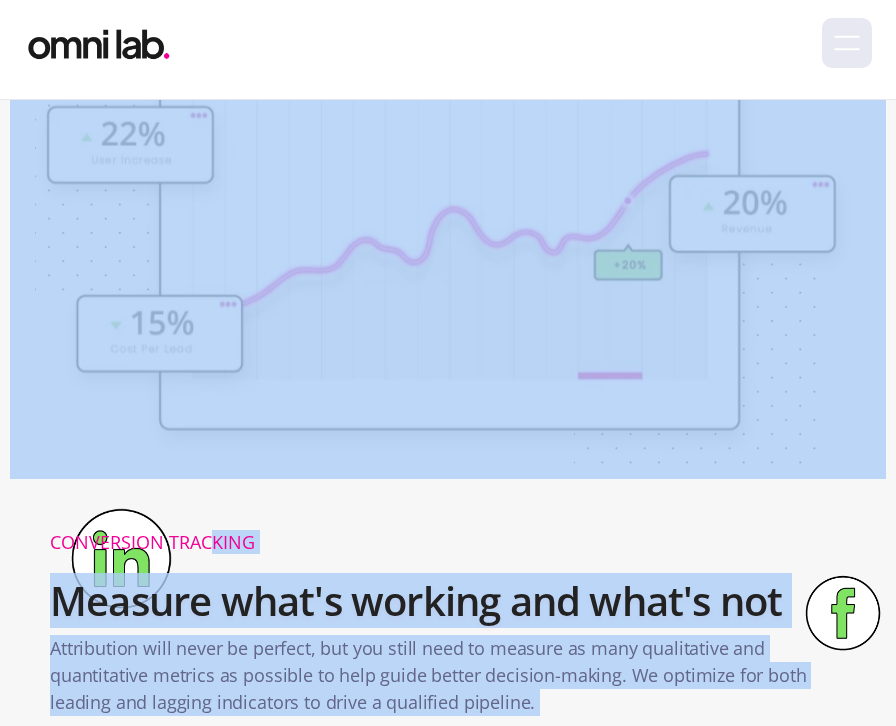 drag, startPoint x: 119, startPoint y: 517, endPoint x: 121, endPoint y: 531, distance: 14.142136 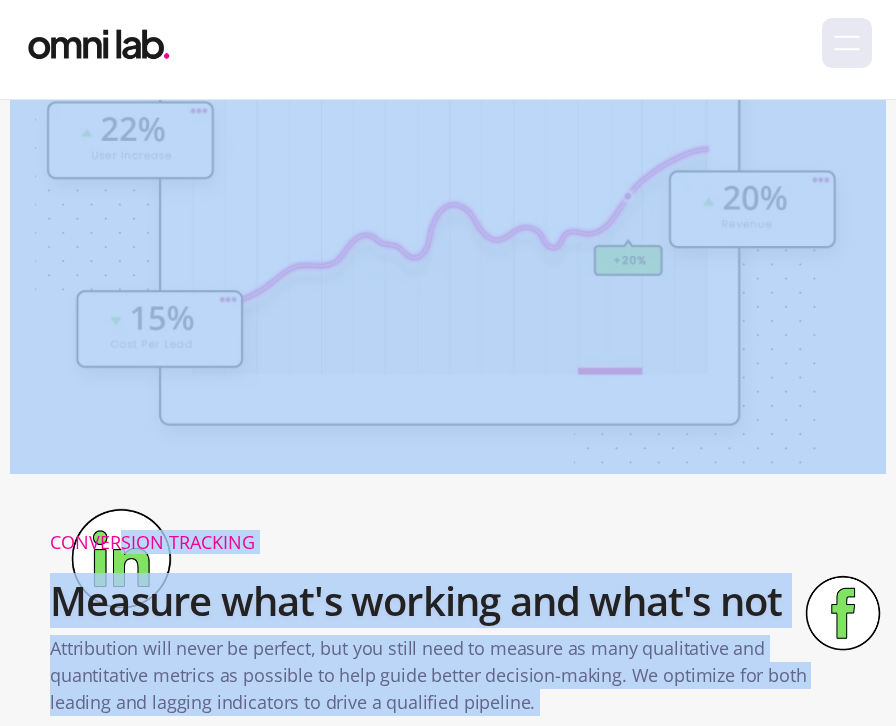 click at bounding box center [448, 286] 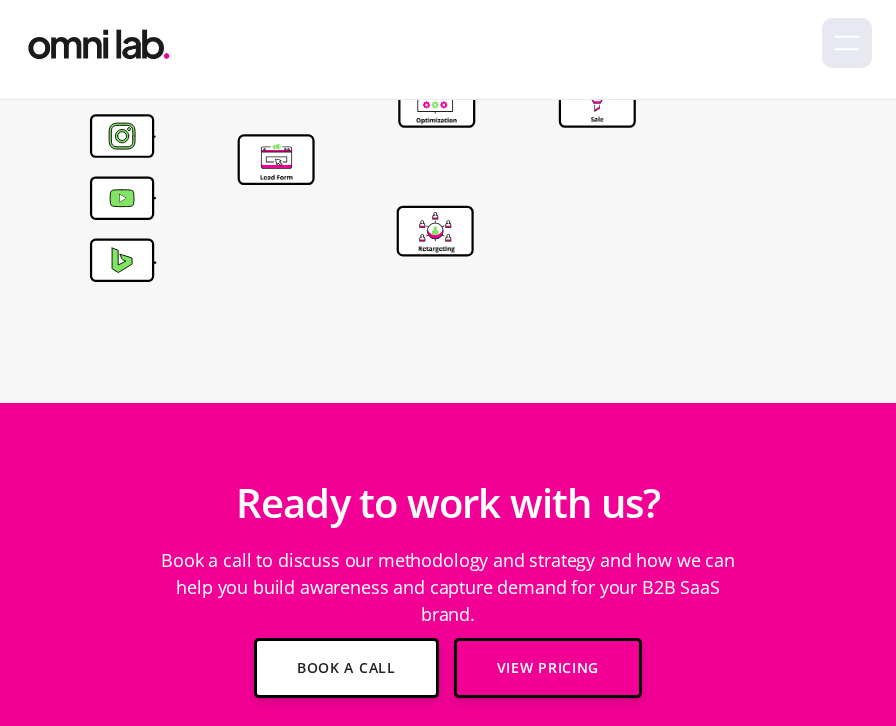scroll, scrollTop: 9951, scrollLeft: 0, axis: vertical 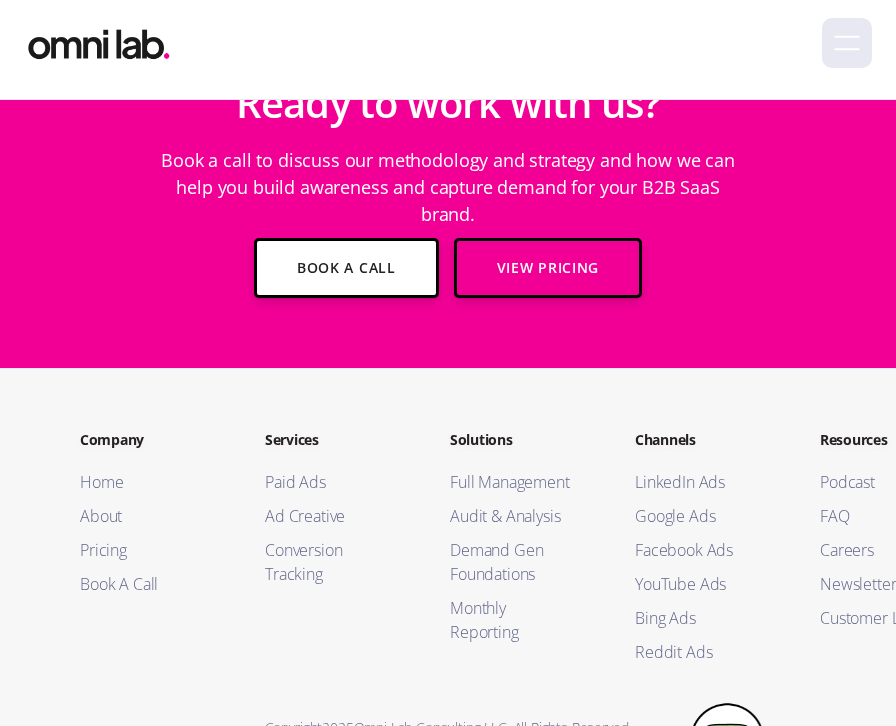 click at bounding box center (726, 741) 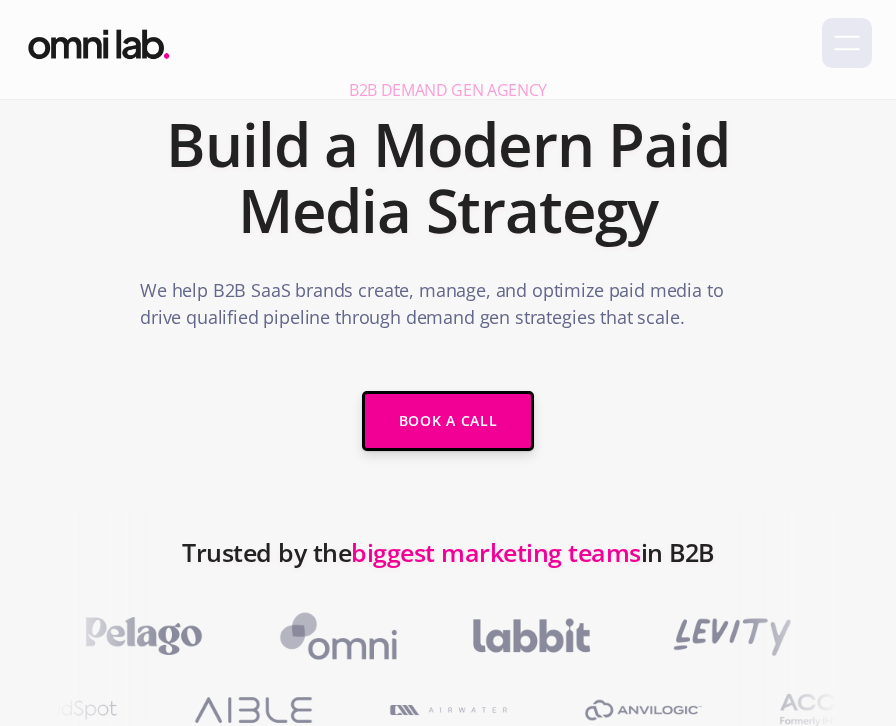 scroll, scrollTop: 0, scrollLeft: 0, axis: both 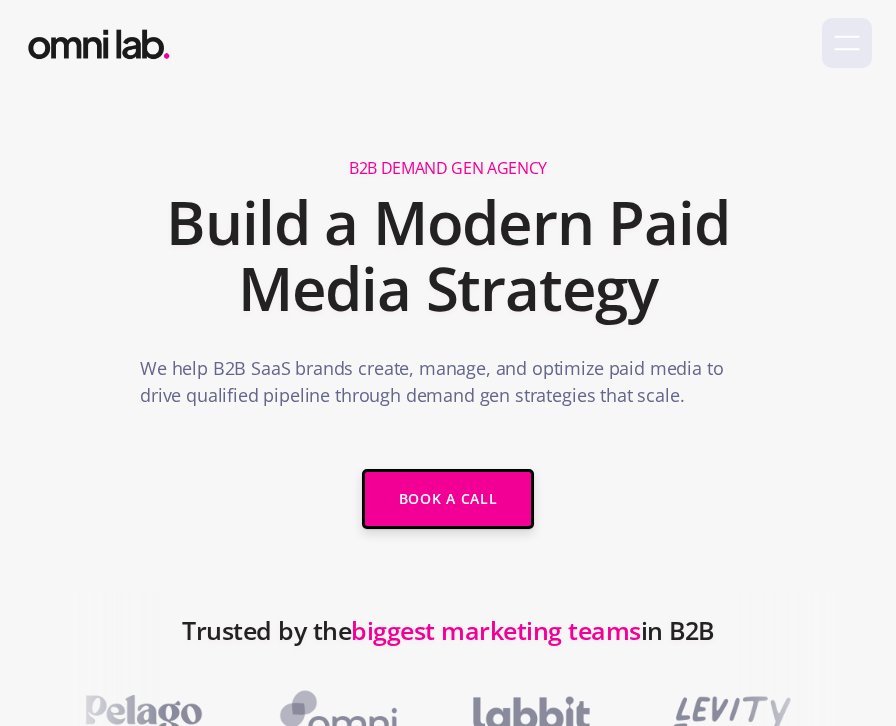 click on "We help B2B SaaS brands create, manage, and optimize paid media to drive qualified pipeline through demand gen strategies that scale." at bounding box center [448, 387] 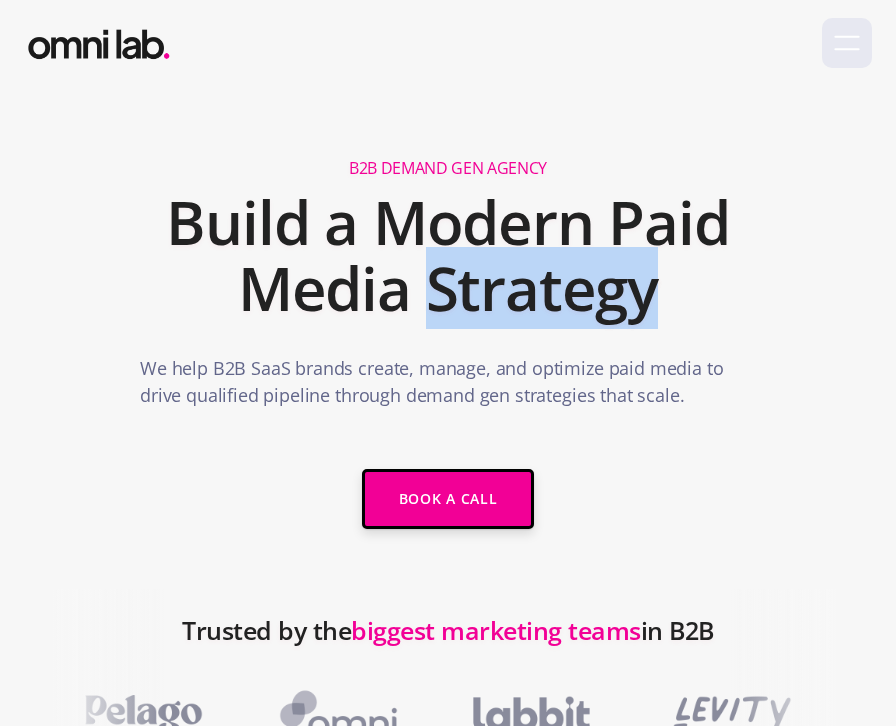 click on "Build a Modern Paid Media Strategy" at bounding box center (448, 255) 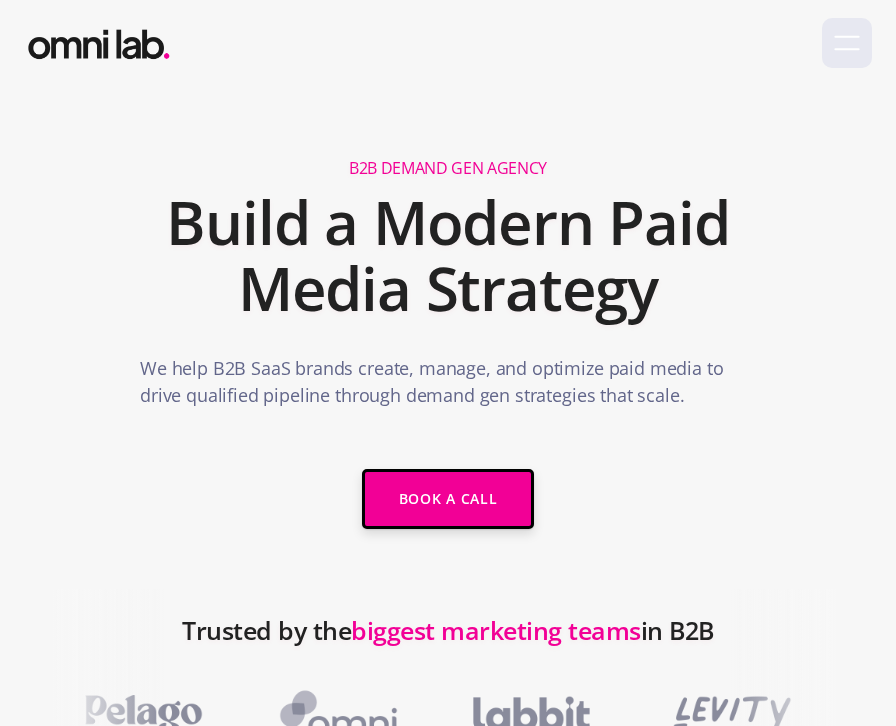 click on "B2B Demand Gen Agency" at bounding box center (448, 168) 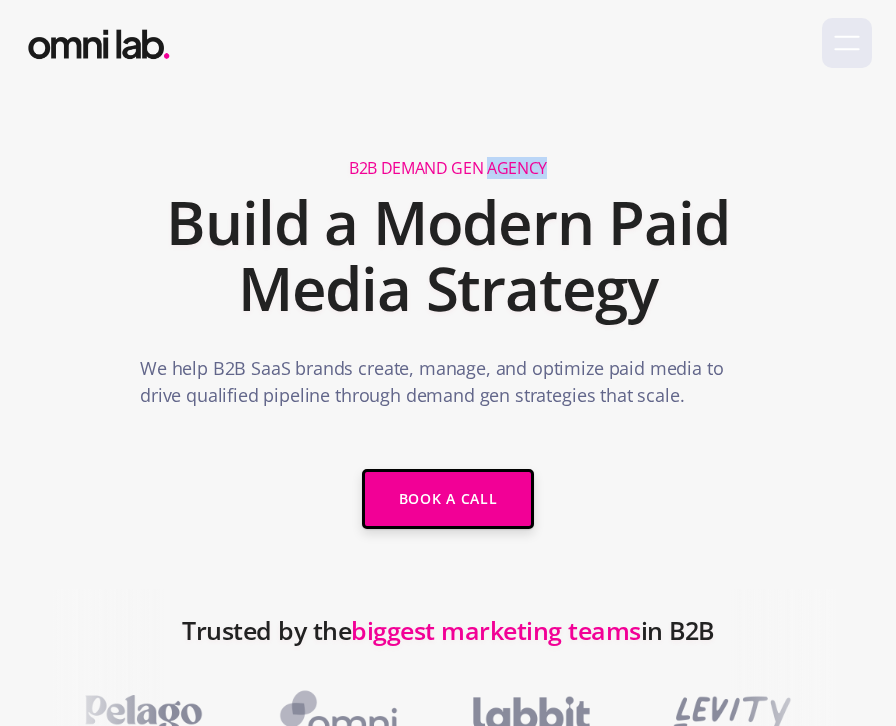 click on "B2B Demand Gen Agency" at bounding box center [448, 168] 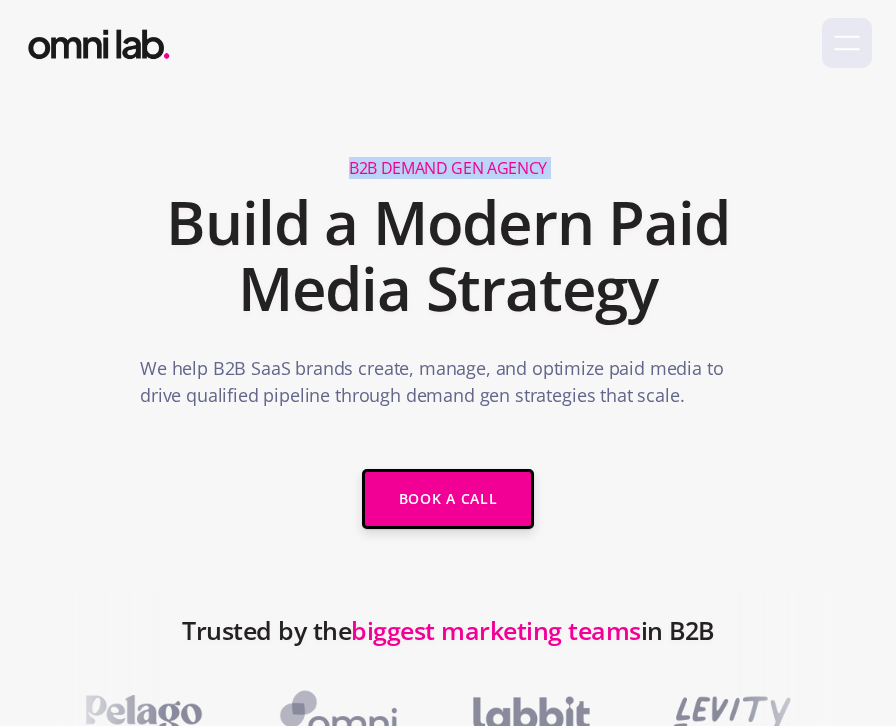 click on "B2B Demand Gen Agency" at bounding box center (448, 168) 